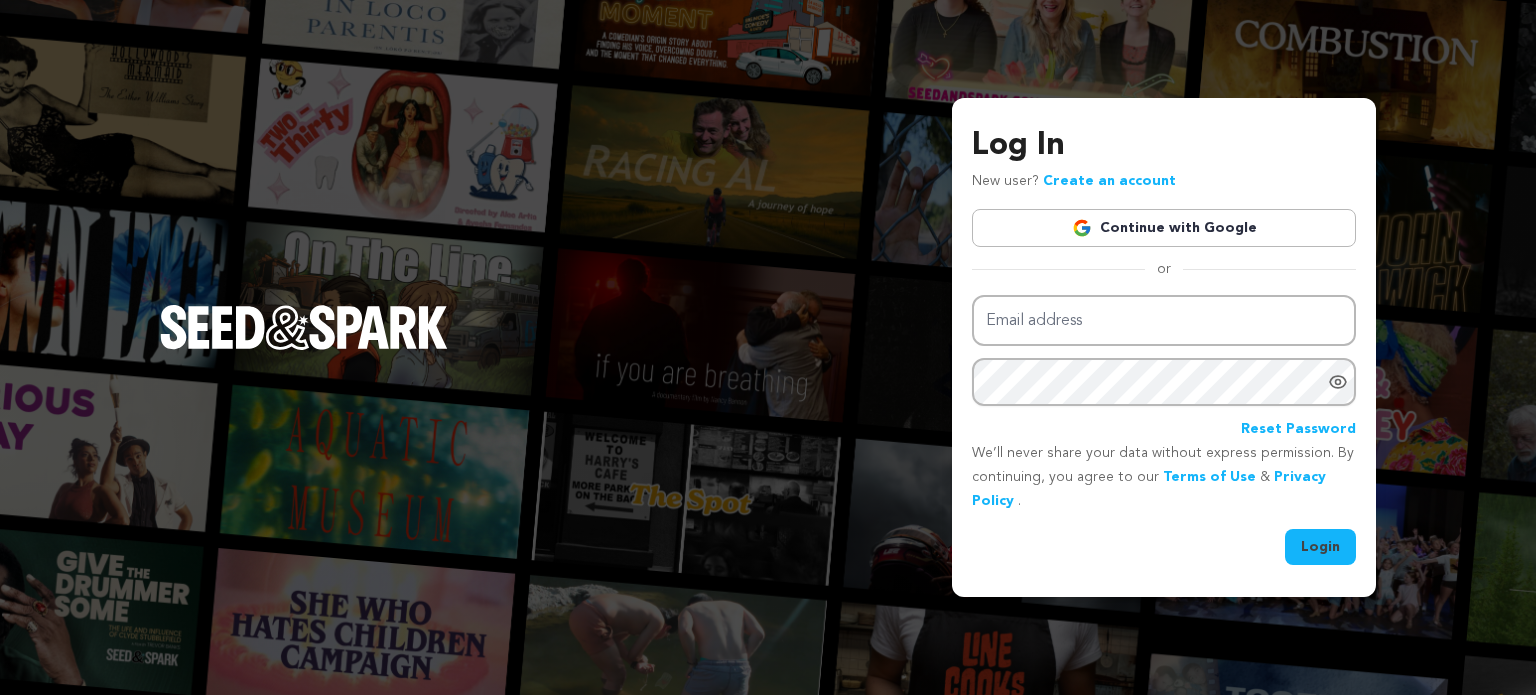 scroll, scrollTop: 0, scrollLeft: 0, axis: both 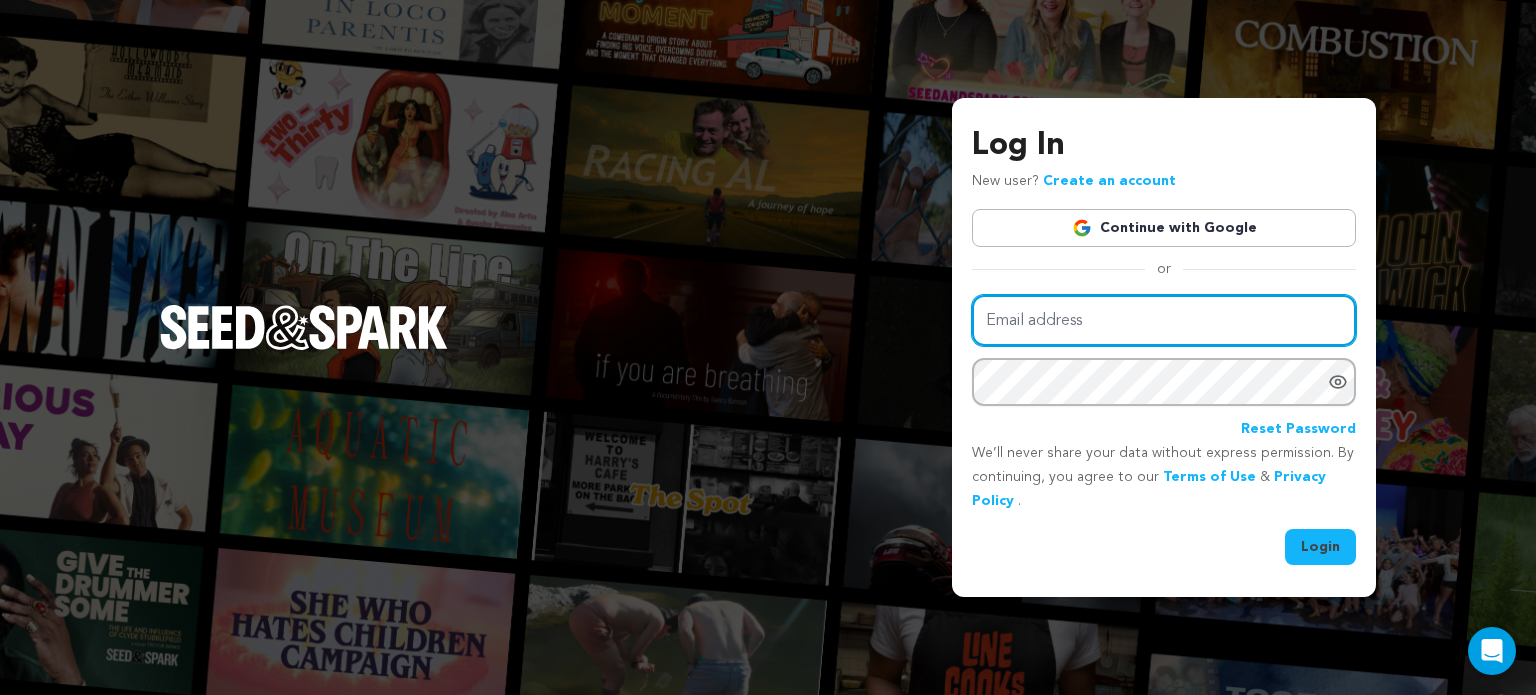 type on "[EMAIL_ADDRESS][DOMAIN_NAME]" 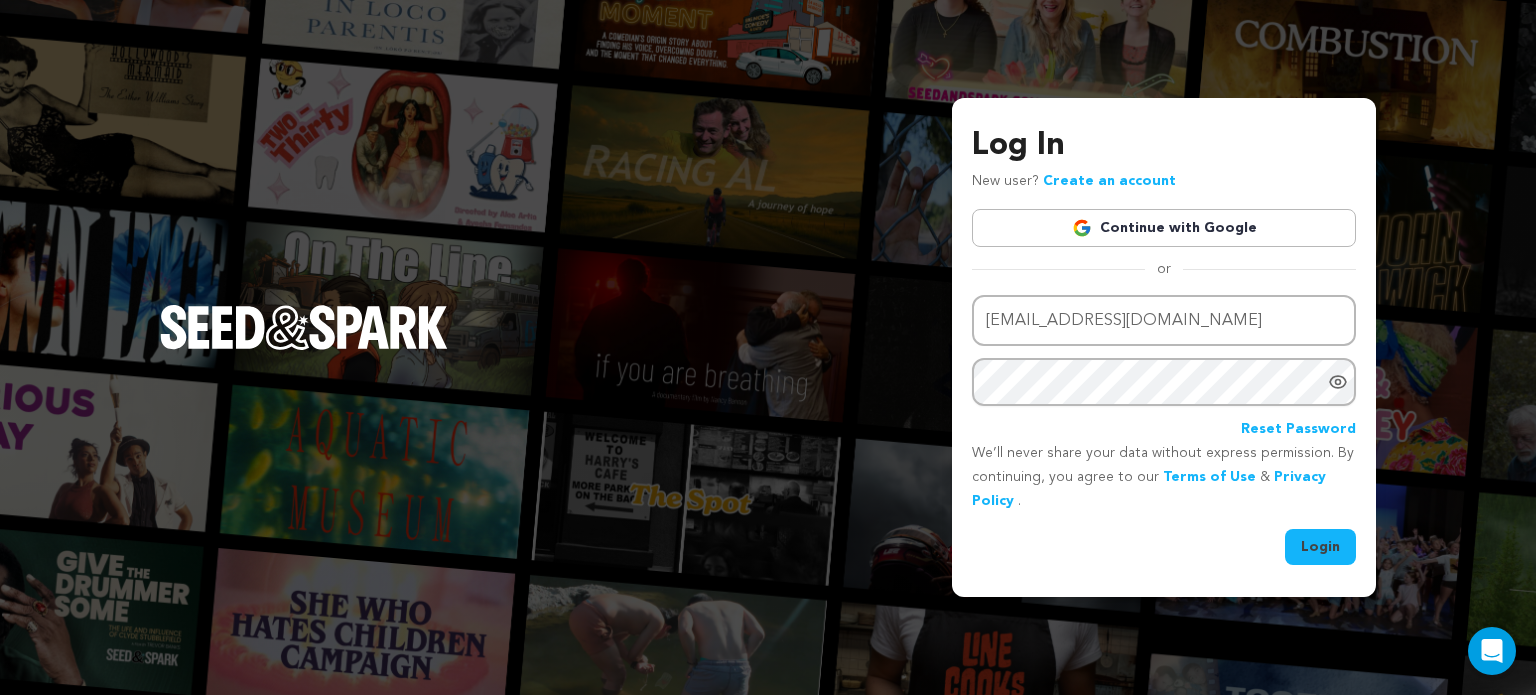 click 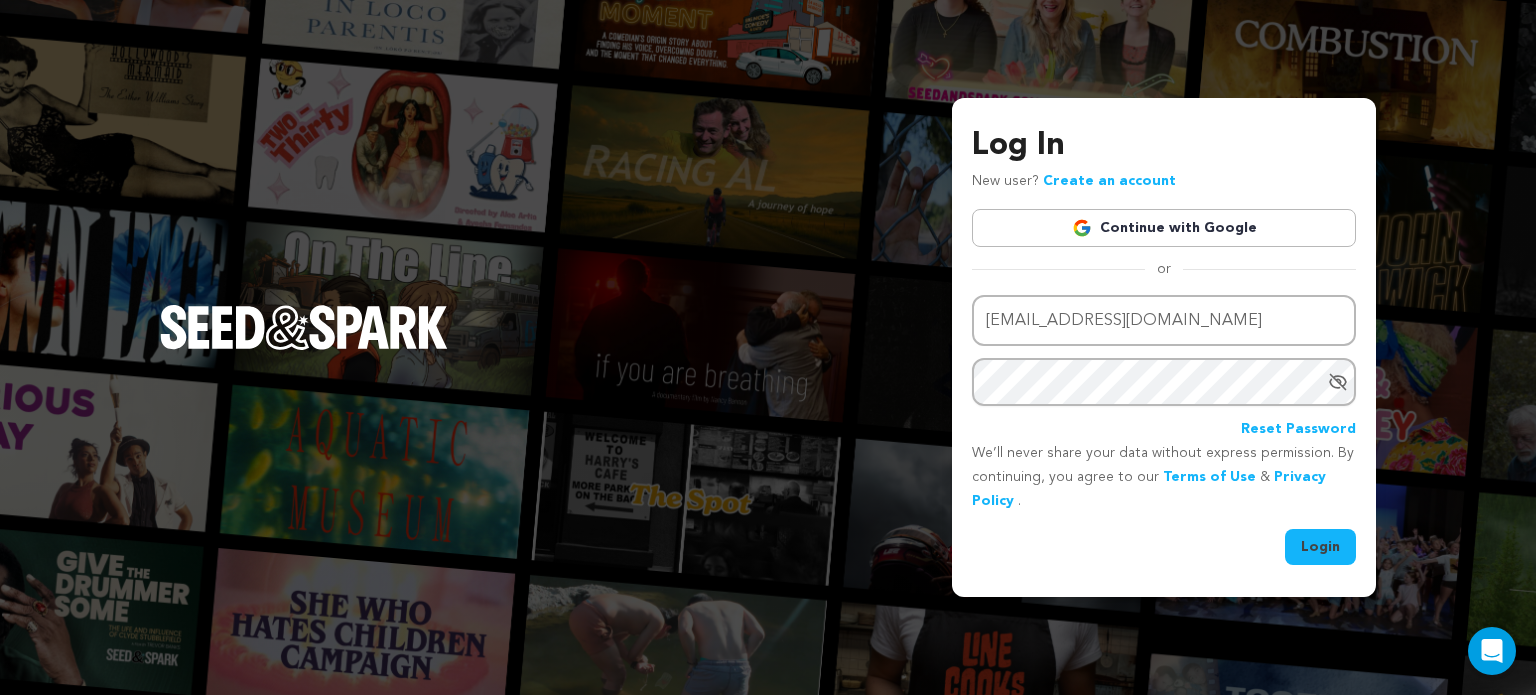 click on "Login" at bounding box center [1320, 547] 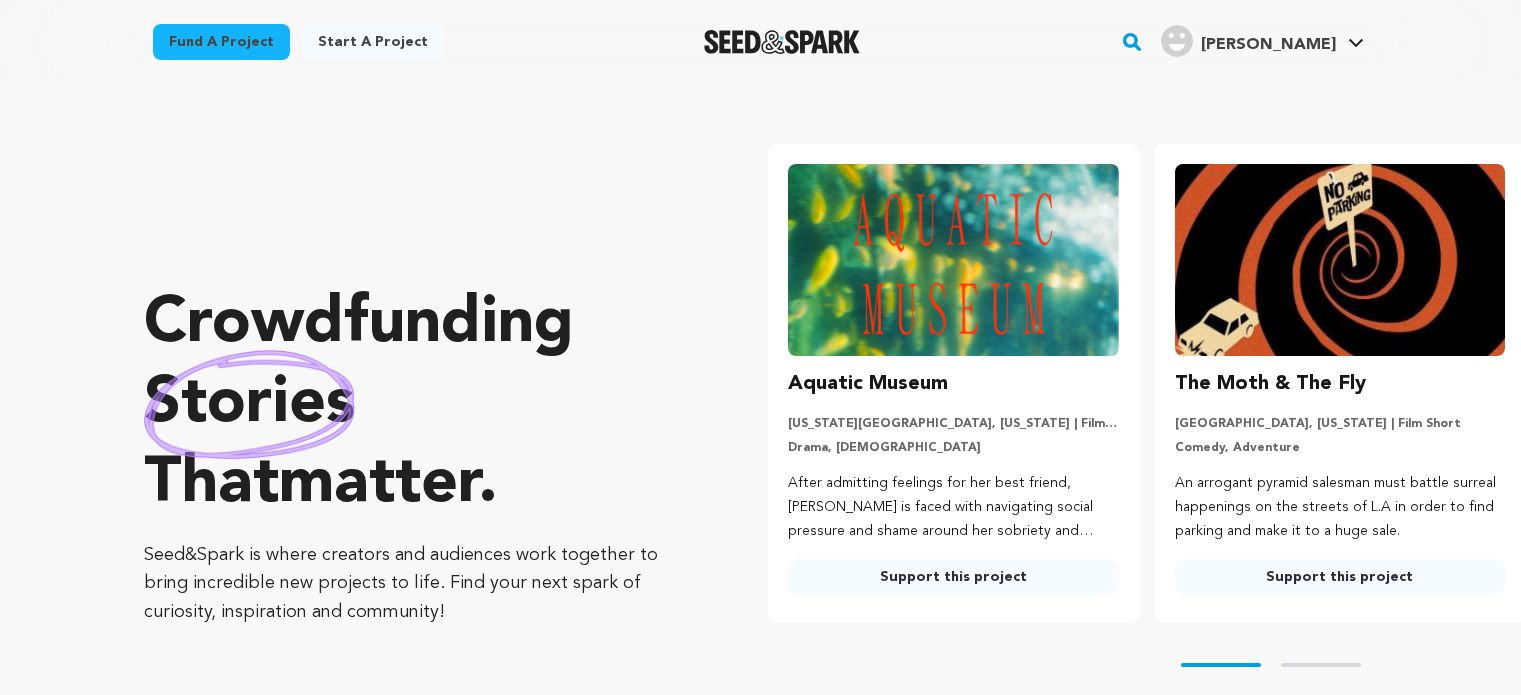 scroll, scrollTop: 0, scrollLeft: 0, axis: both 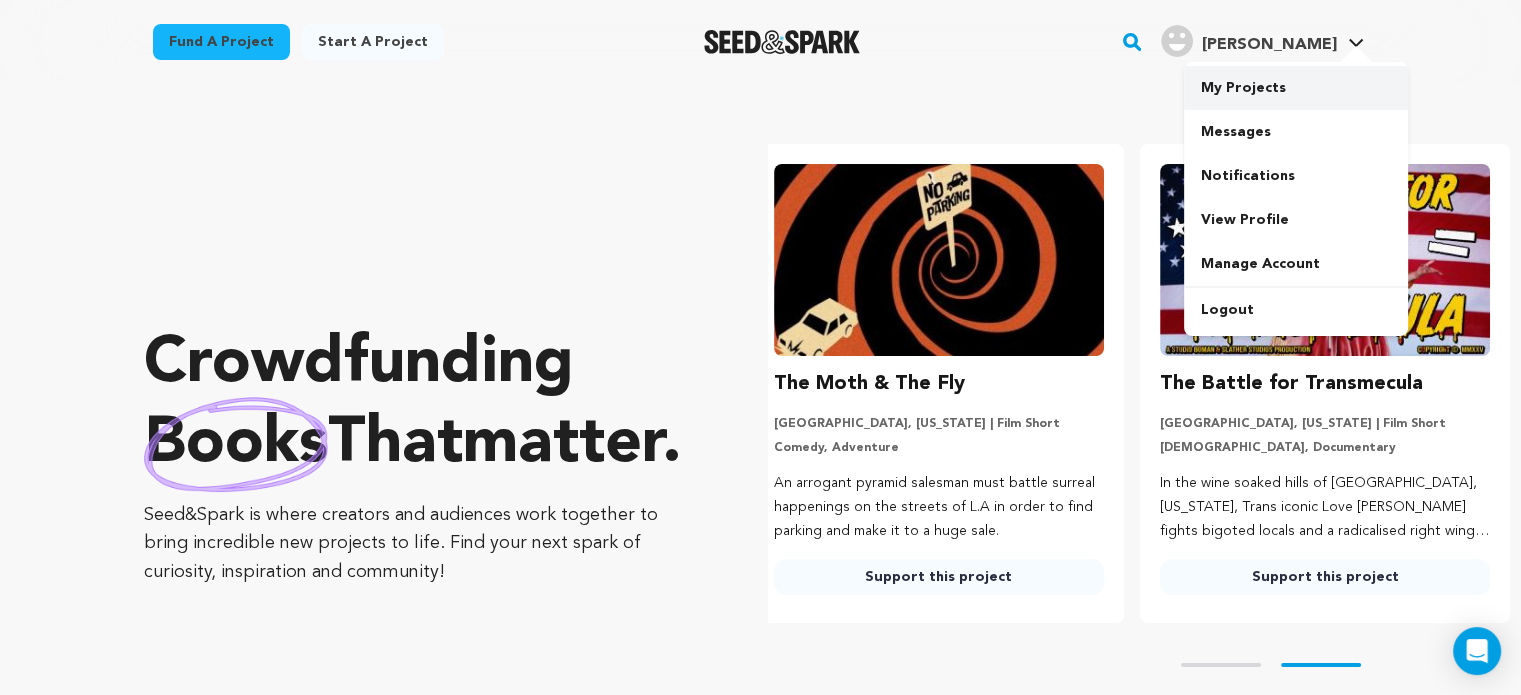 click on "My Projects" at bounding box center (1296, 88) 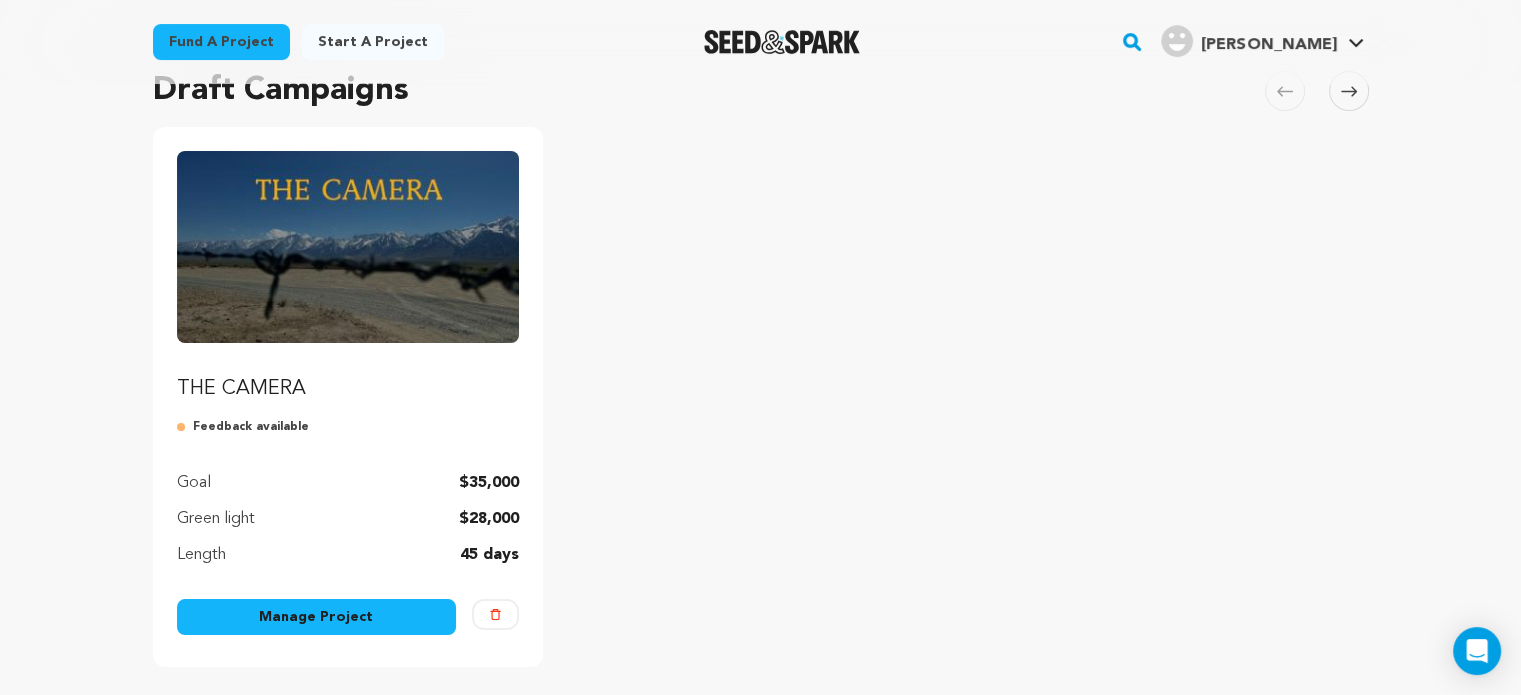 scroll, scrollTop: 200, scrollLeft: 0, axis: vertical 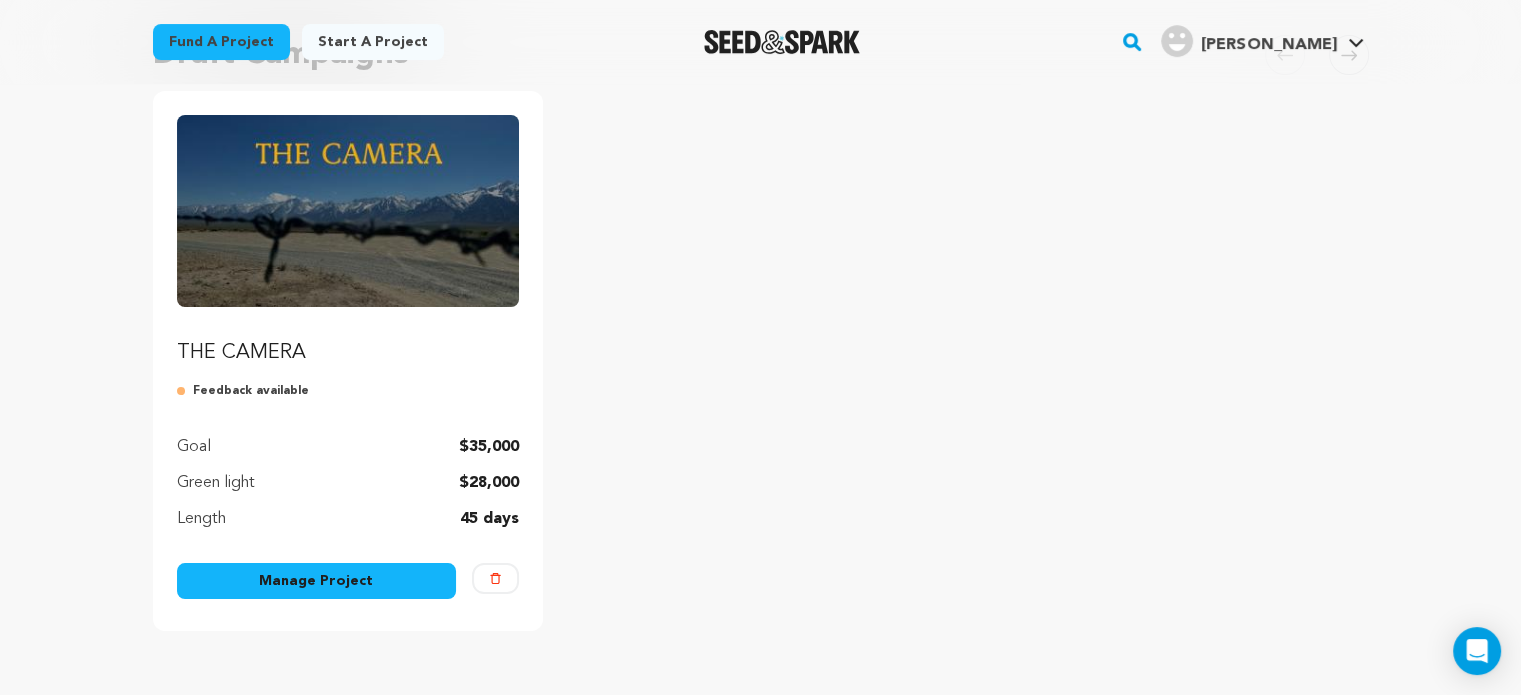click on "Manage Project" at bounding box center [317, 581] 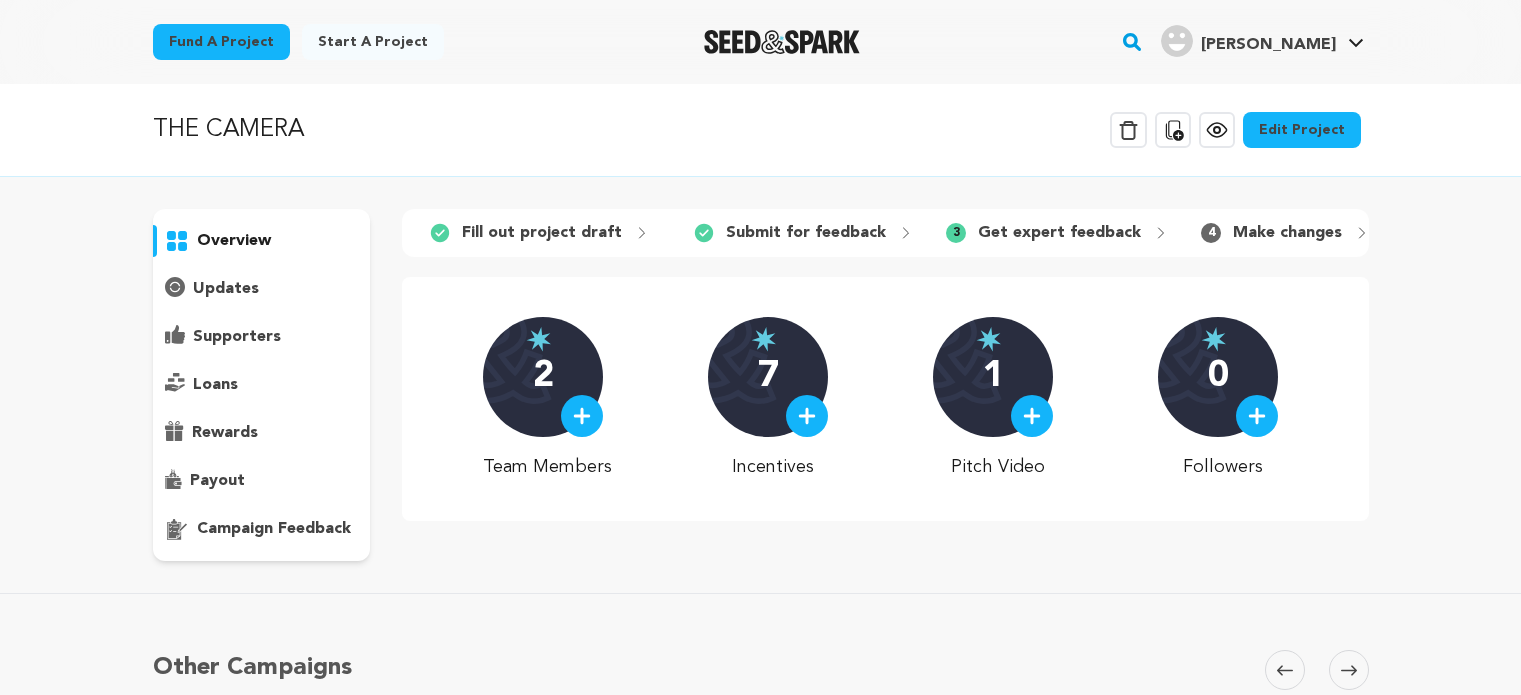 scroll, scrollTop: 0, scrollLeft: 0, axis: both 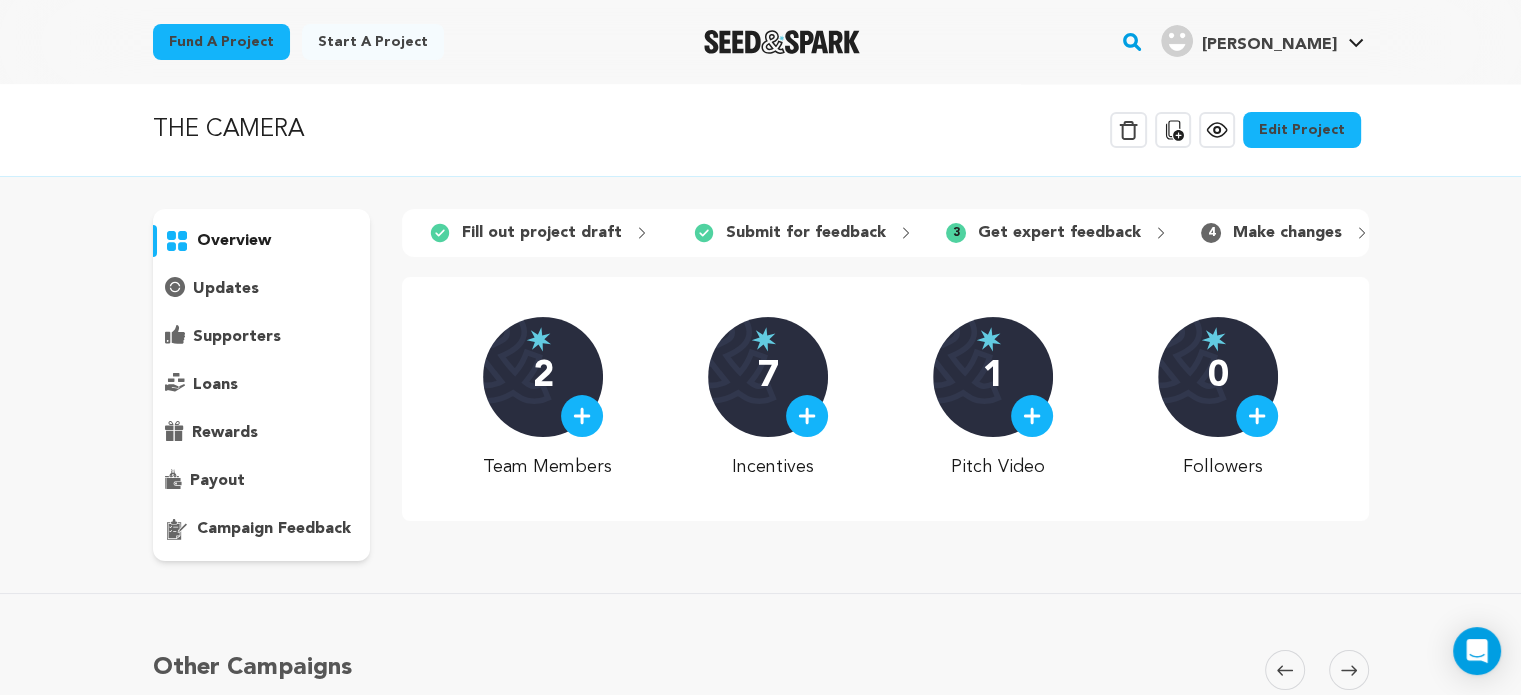 click on "Edit Project" at bounding box center (1302, 130) 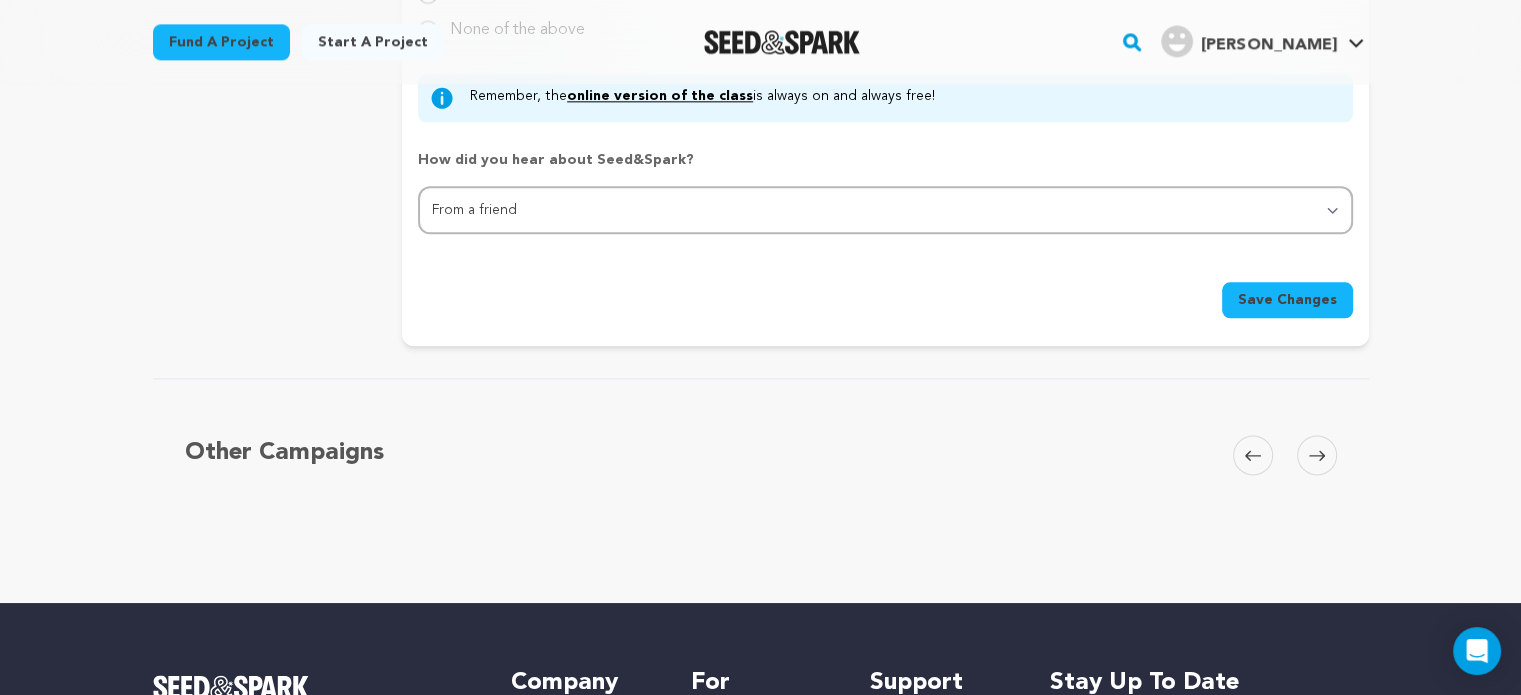 scroll, scrollTop: 2500, scrollLeft: 0, axis: vertical 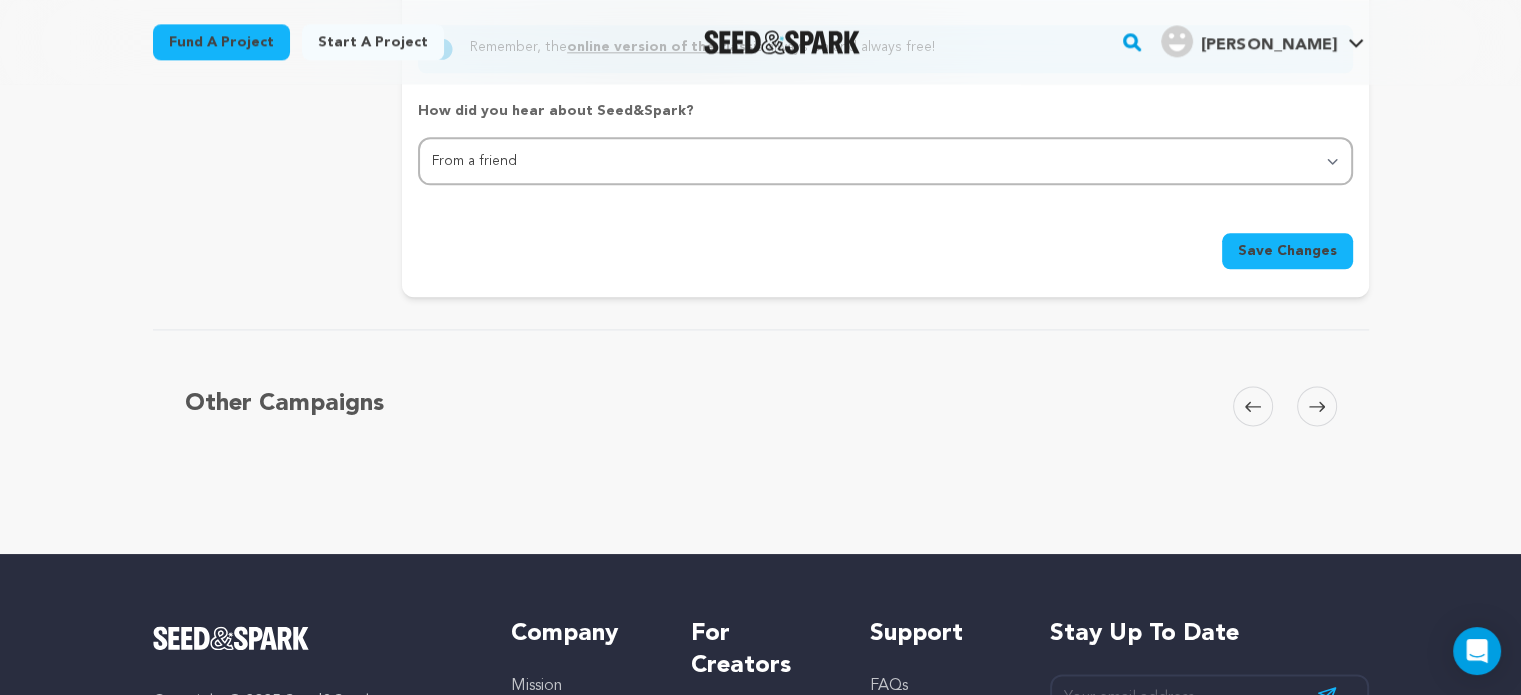 click 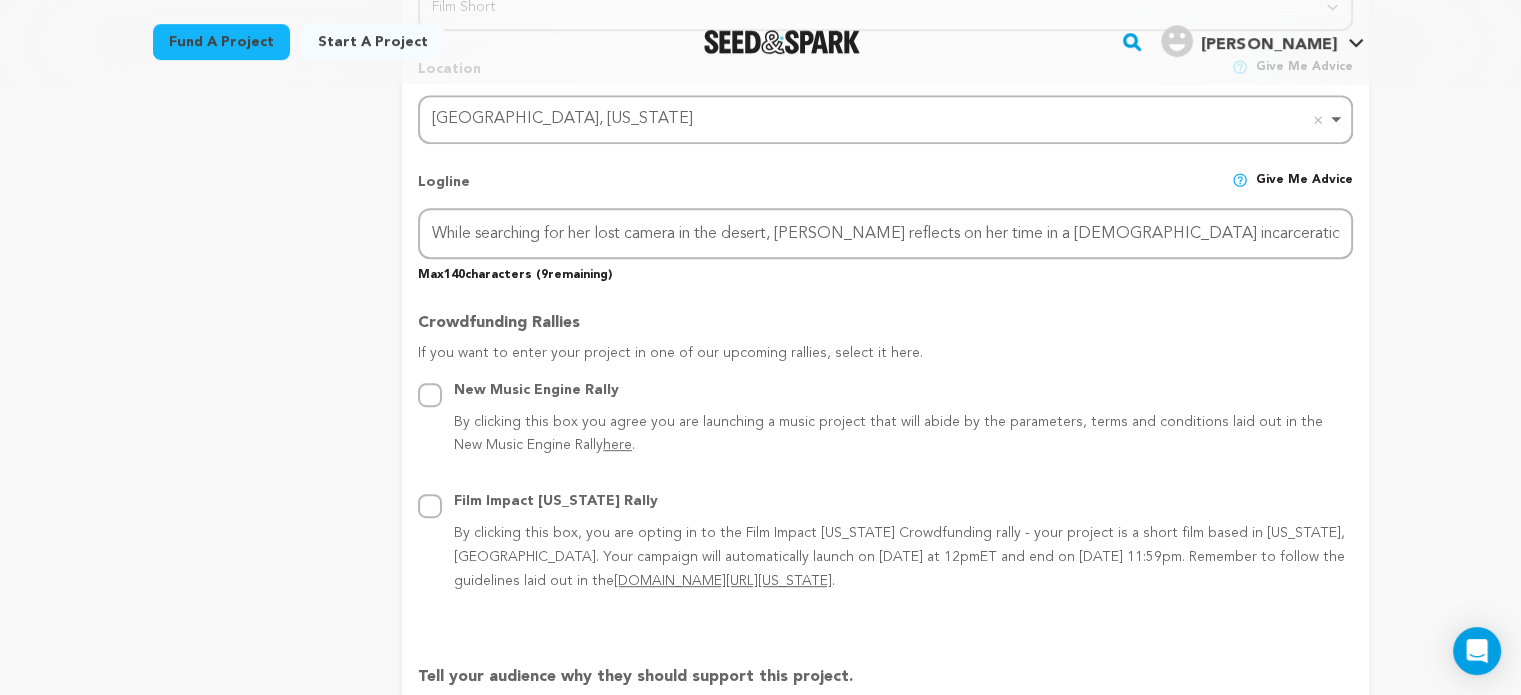 scroll, scrollTop: 900, scrollLeft: 0, axis: vertical 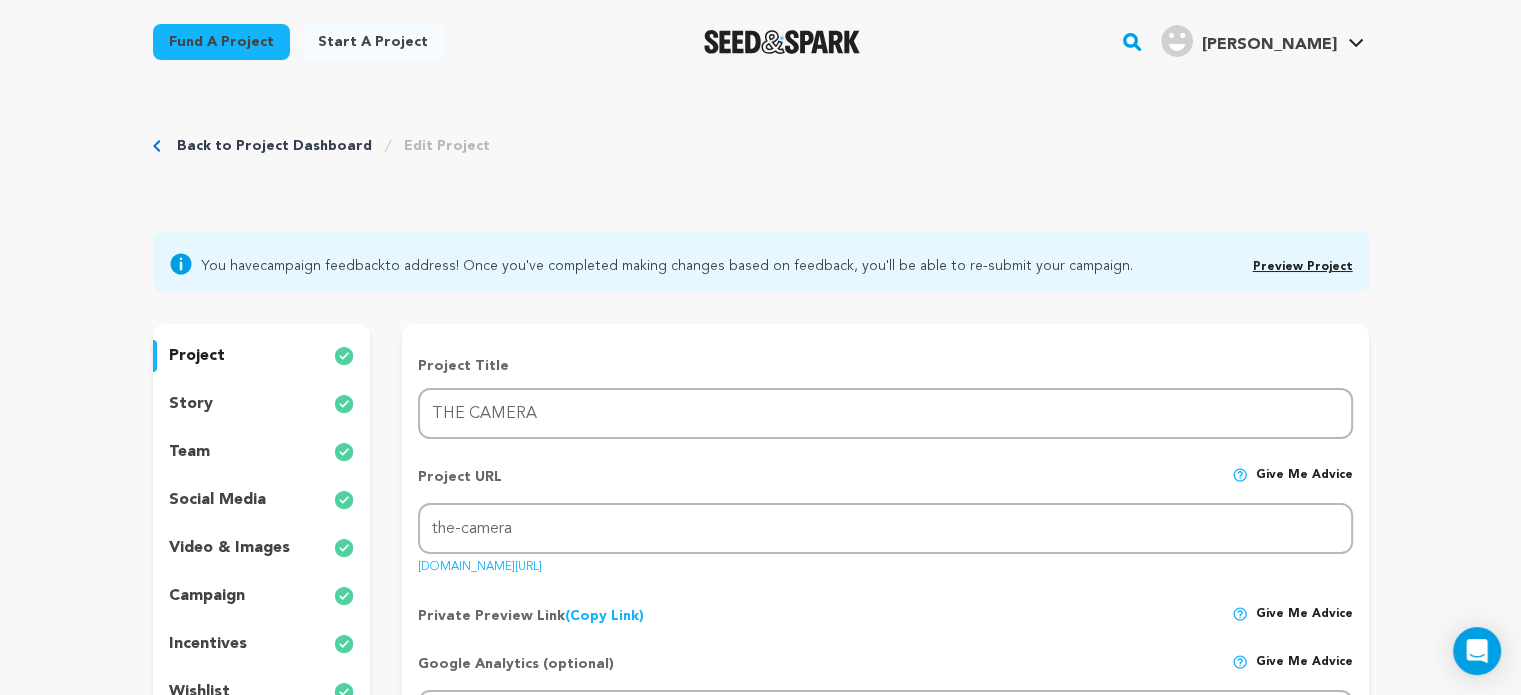 click on "Back to Project Dashboard" at bounding box center [274, 146] 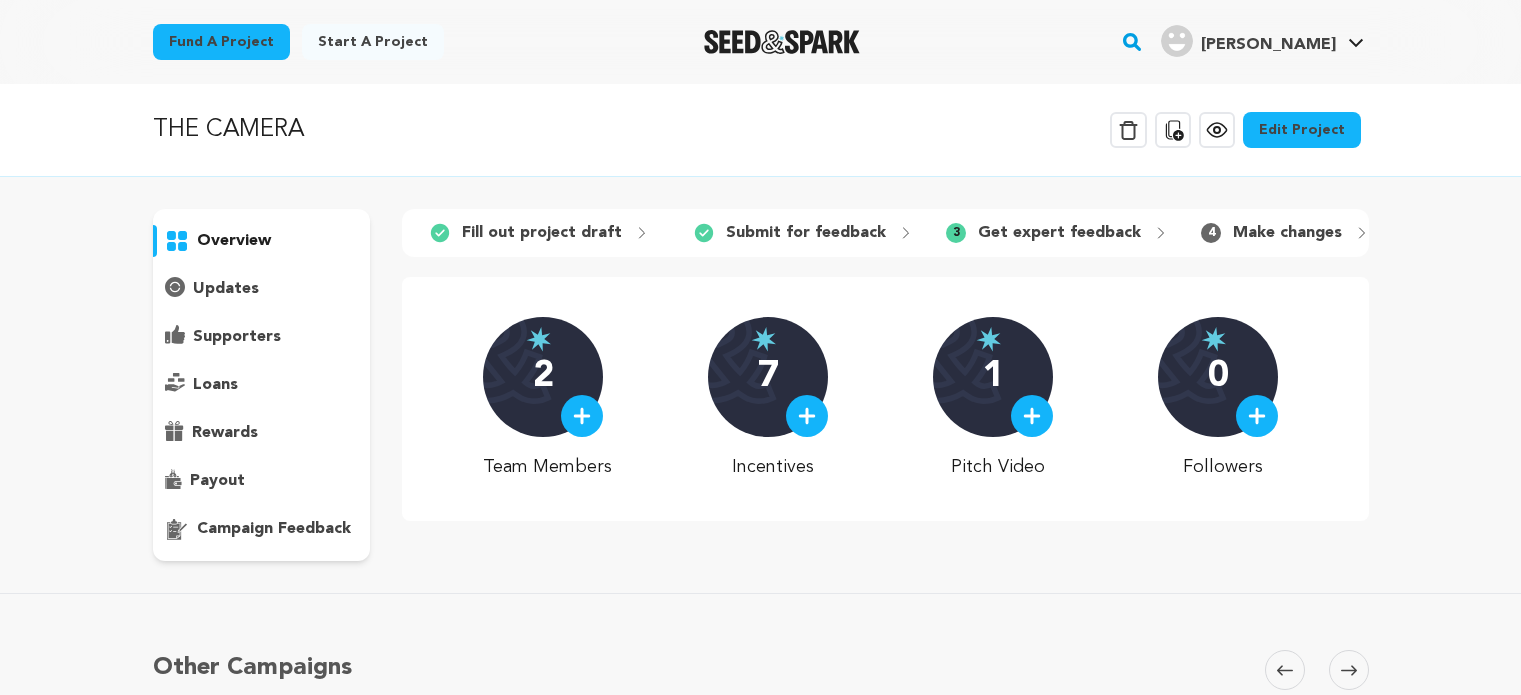 scroll, scrollTop: 0, scrollLeft: 0, axis: both 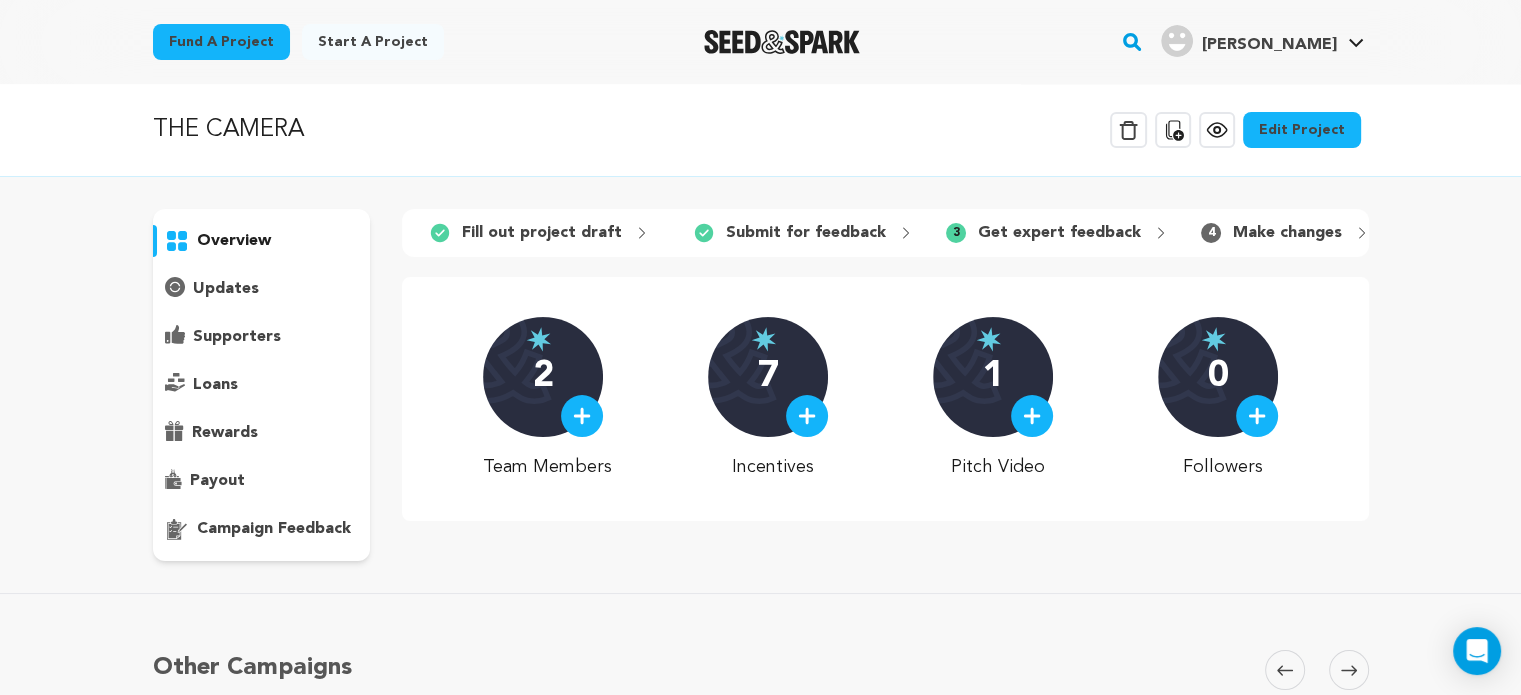 click on "updates" at bounding box center (226, 289) 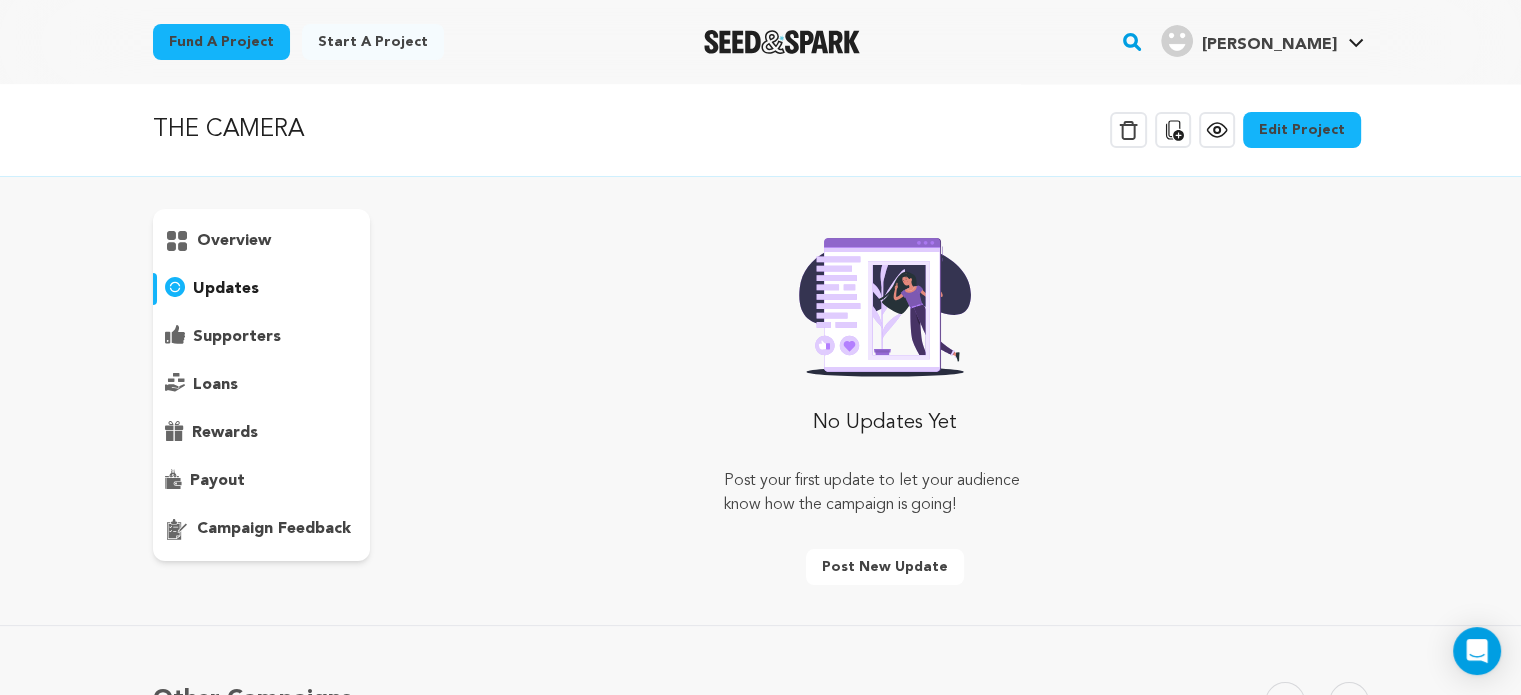 click on "supporters" at bounding box center [237, 337] 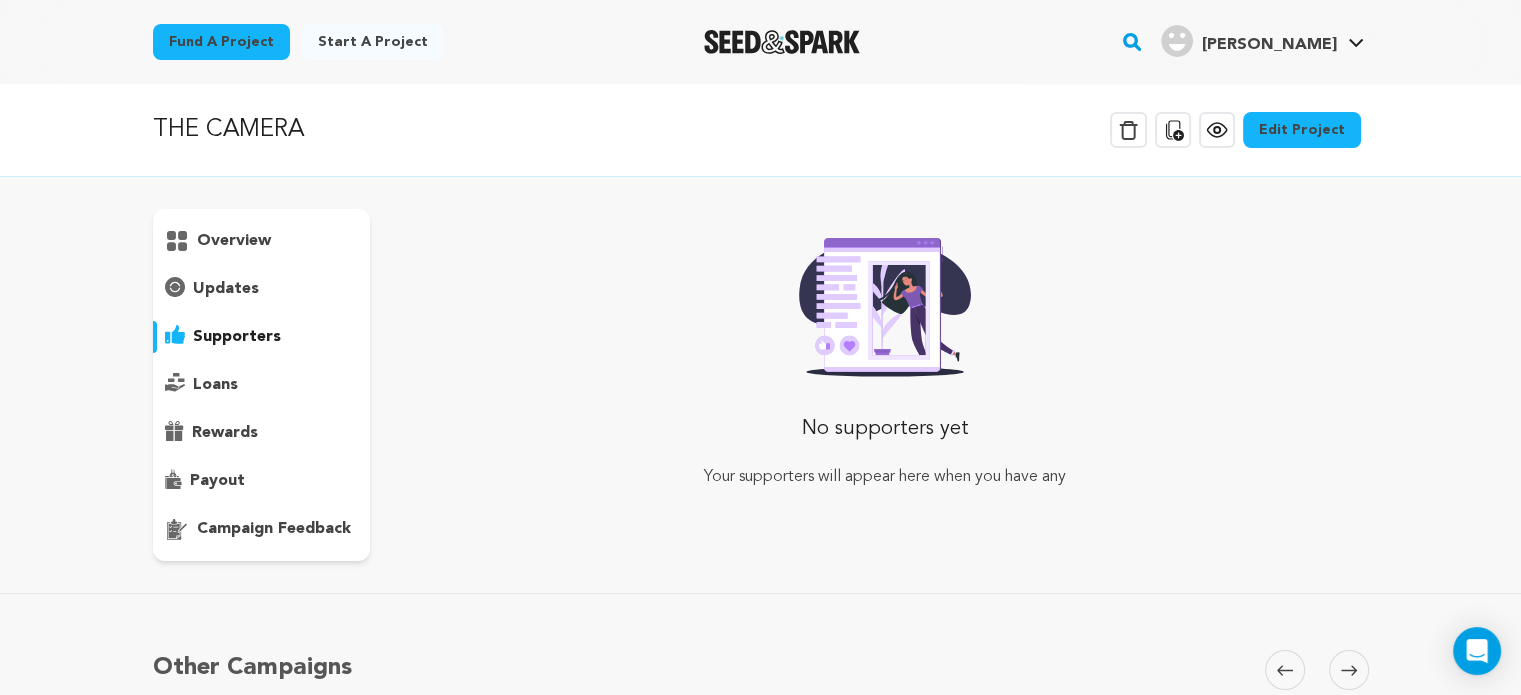 click on "loans" at bounding box center [215, 385] 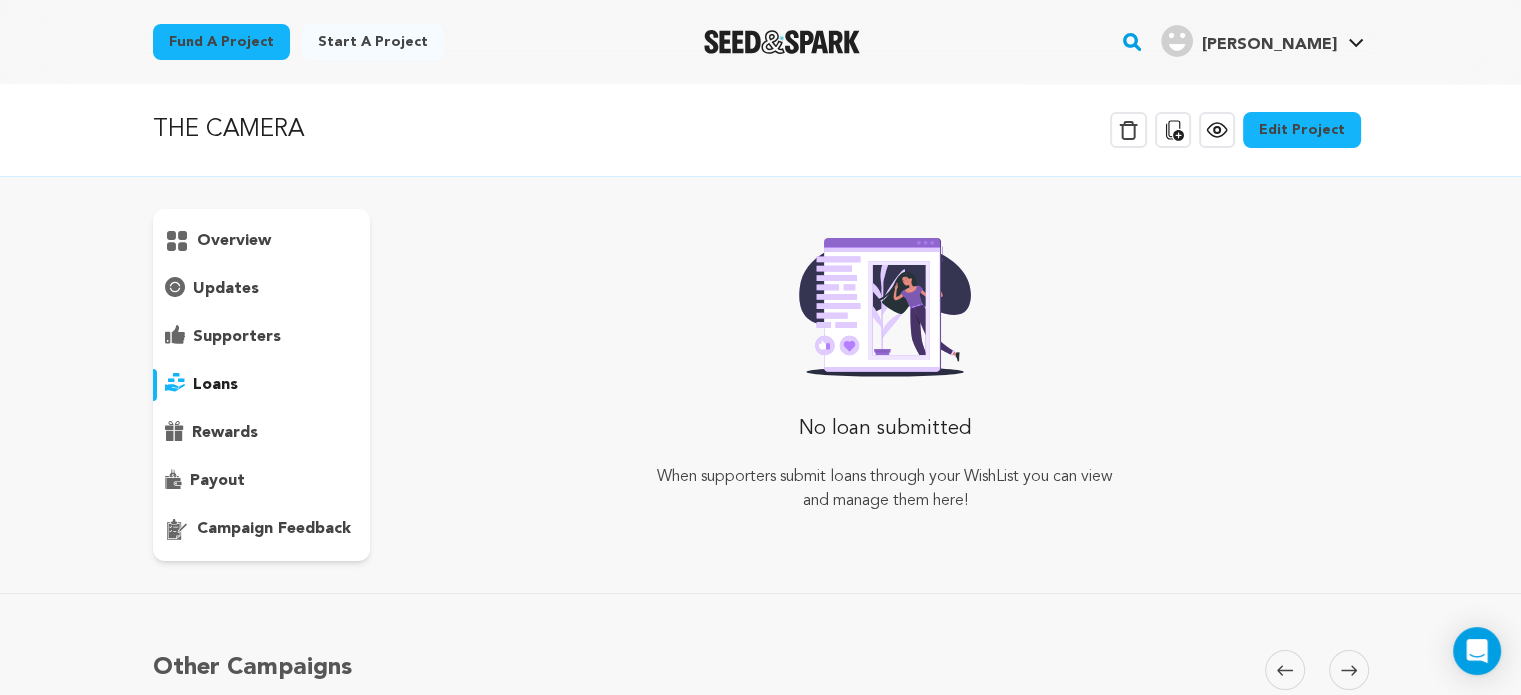 scroll, scrollTop: 100, scrollLeft: 0, axis: vertical 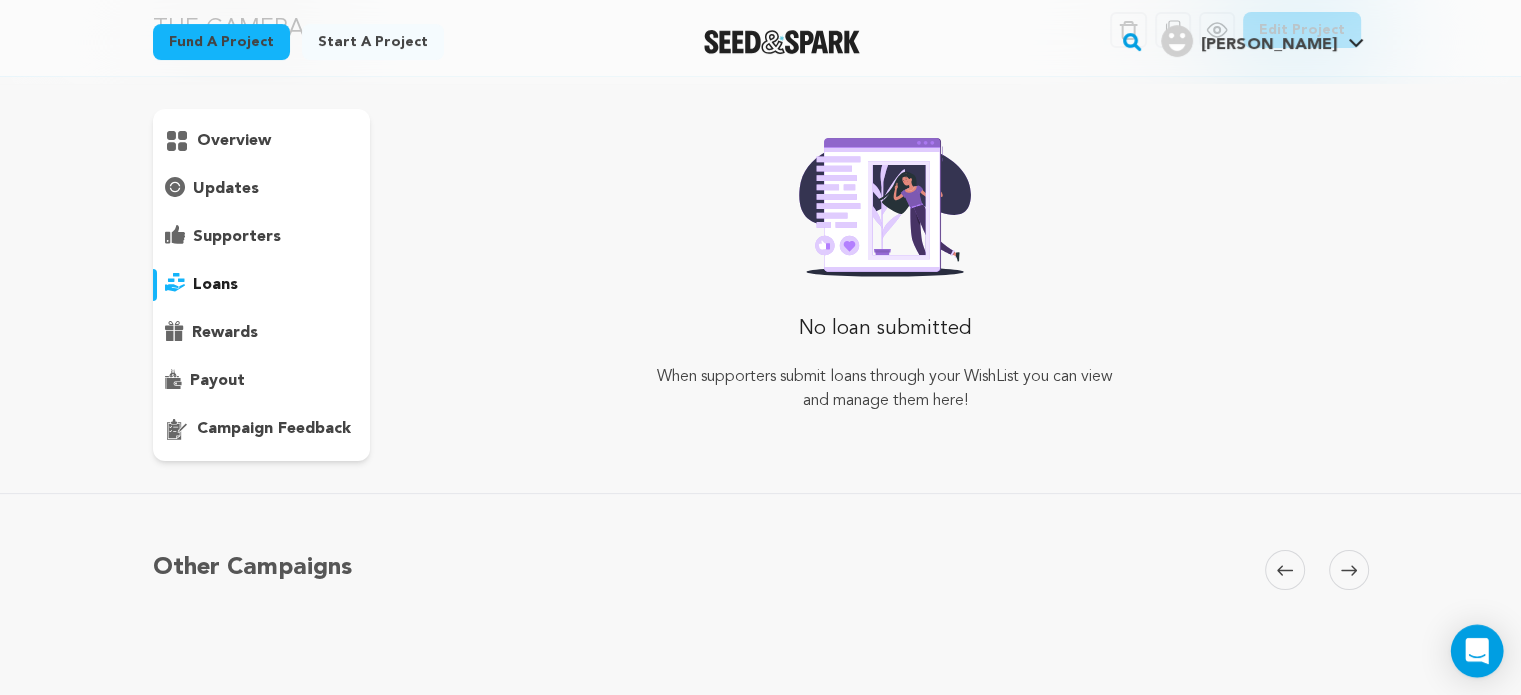 click 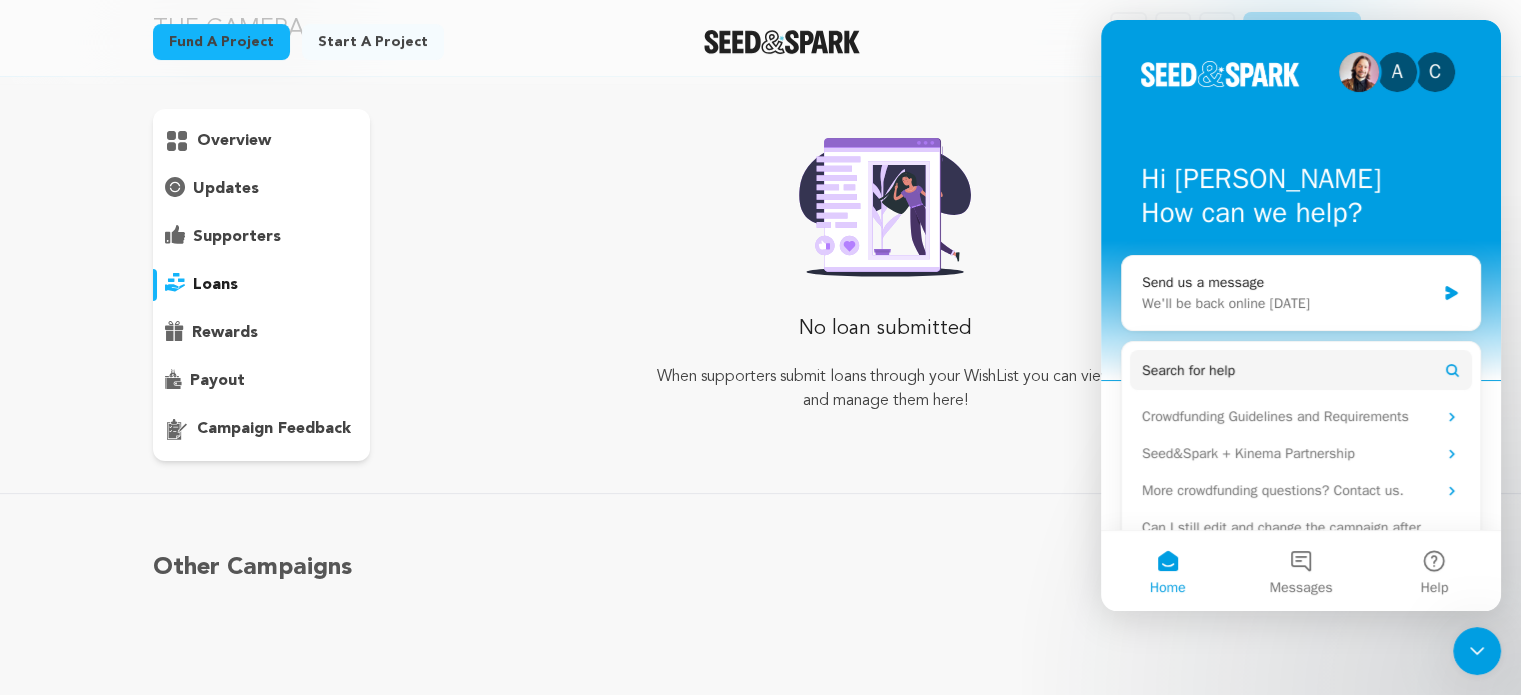 scroll, scrollTop: 0, scrollLeft: 0, axis: both 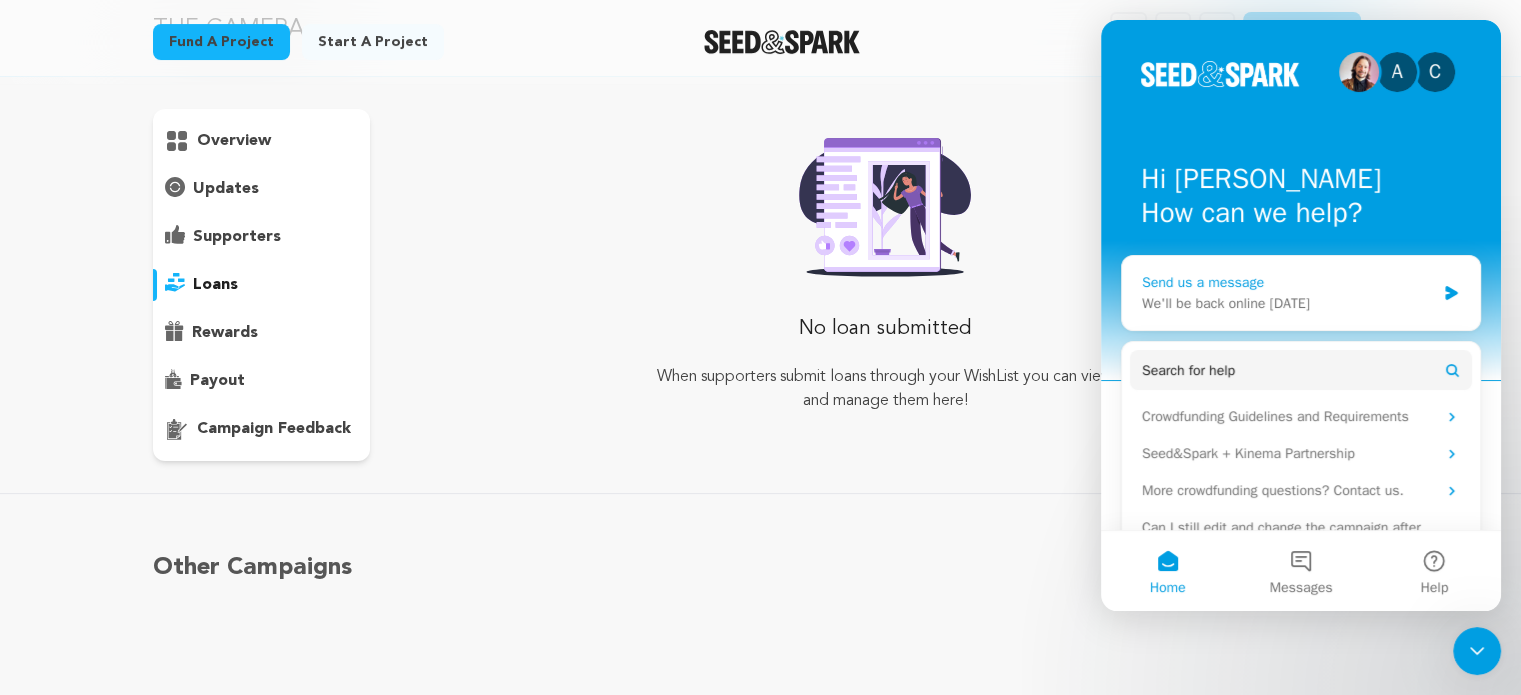 click on "Send us a message" at bounding box center [1288, 282] 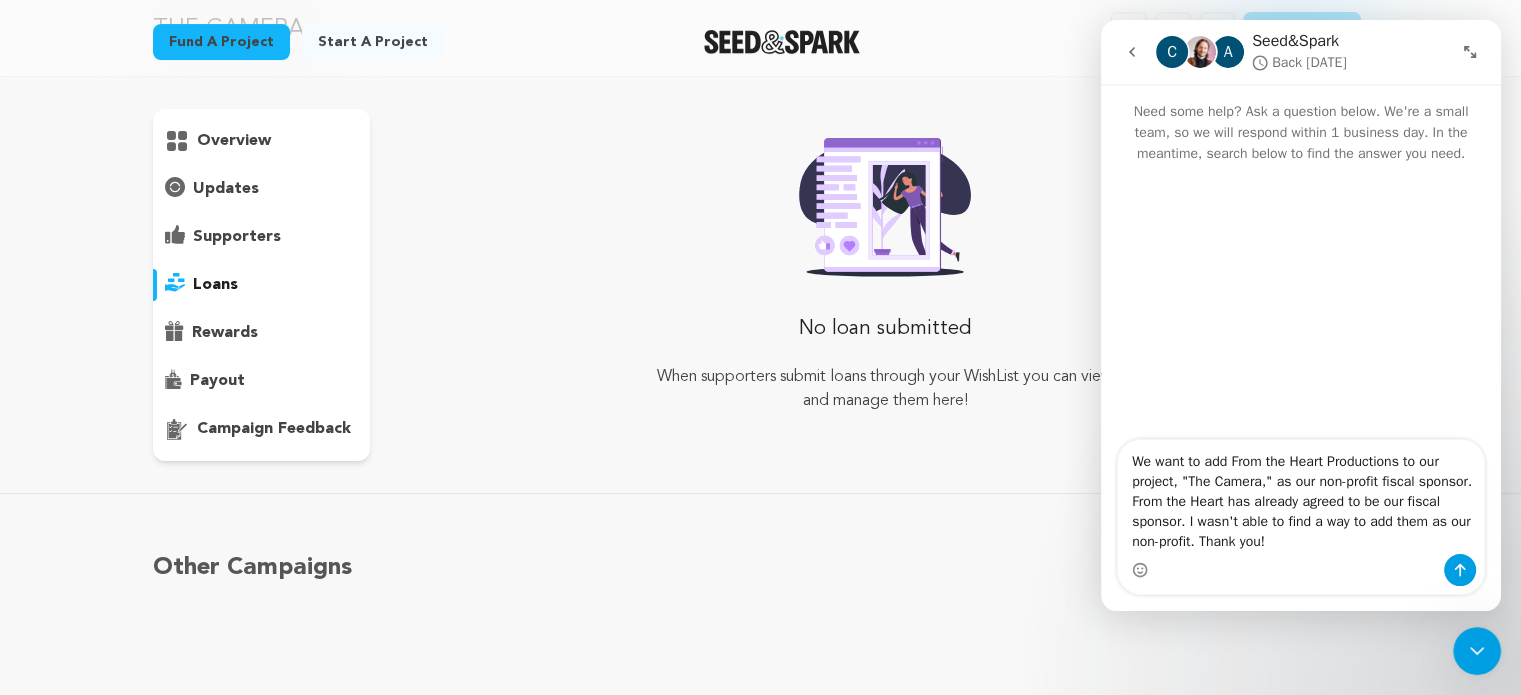 type on "We want to add From the Heart Productions to our project, "The Camera," as our non-profit fiscal sponsor. From the Heart has already agreed to be our fiscal sponsor. I wasn't able to find a way to add them as our non-profit. Thank you!" 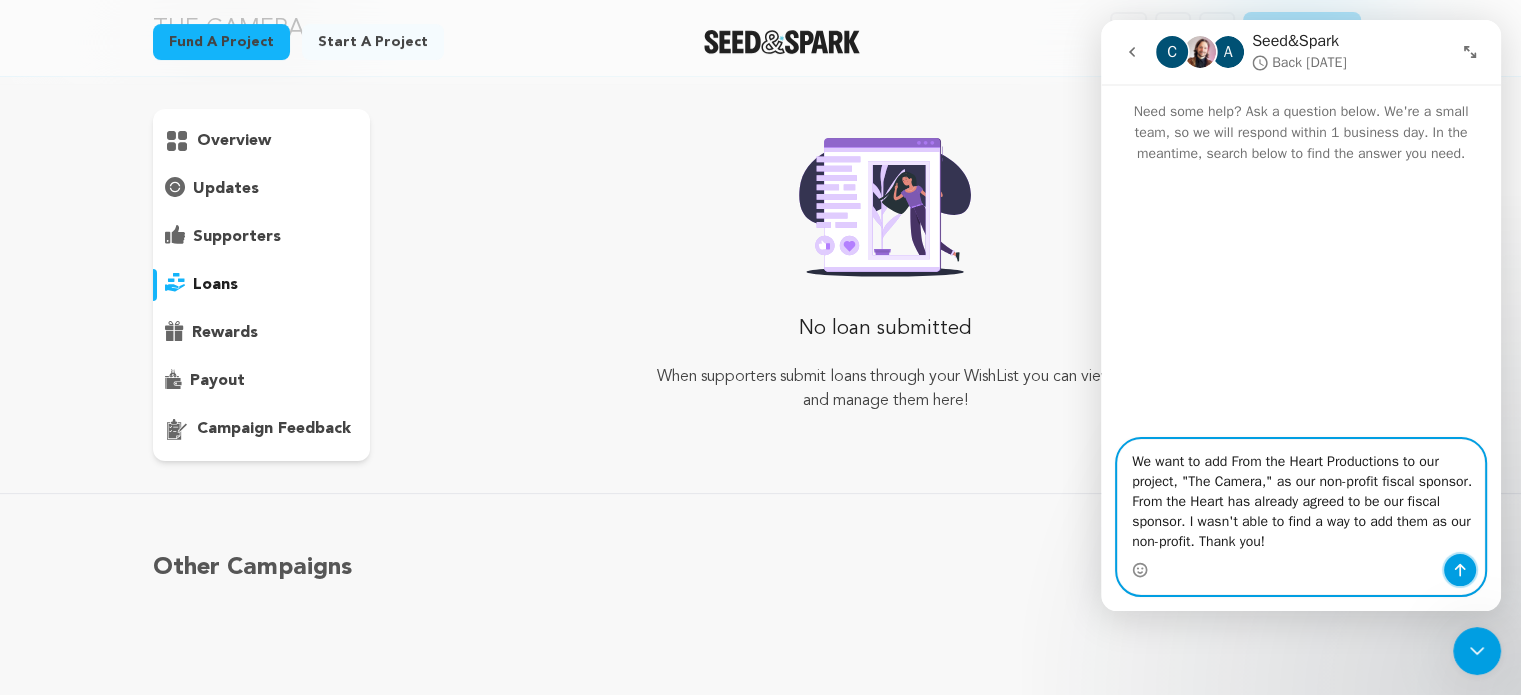 click 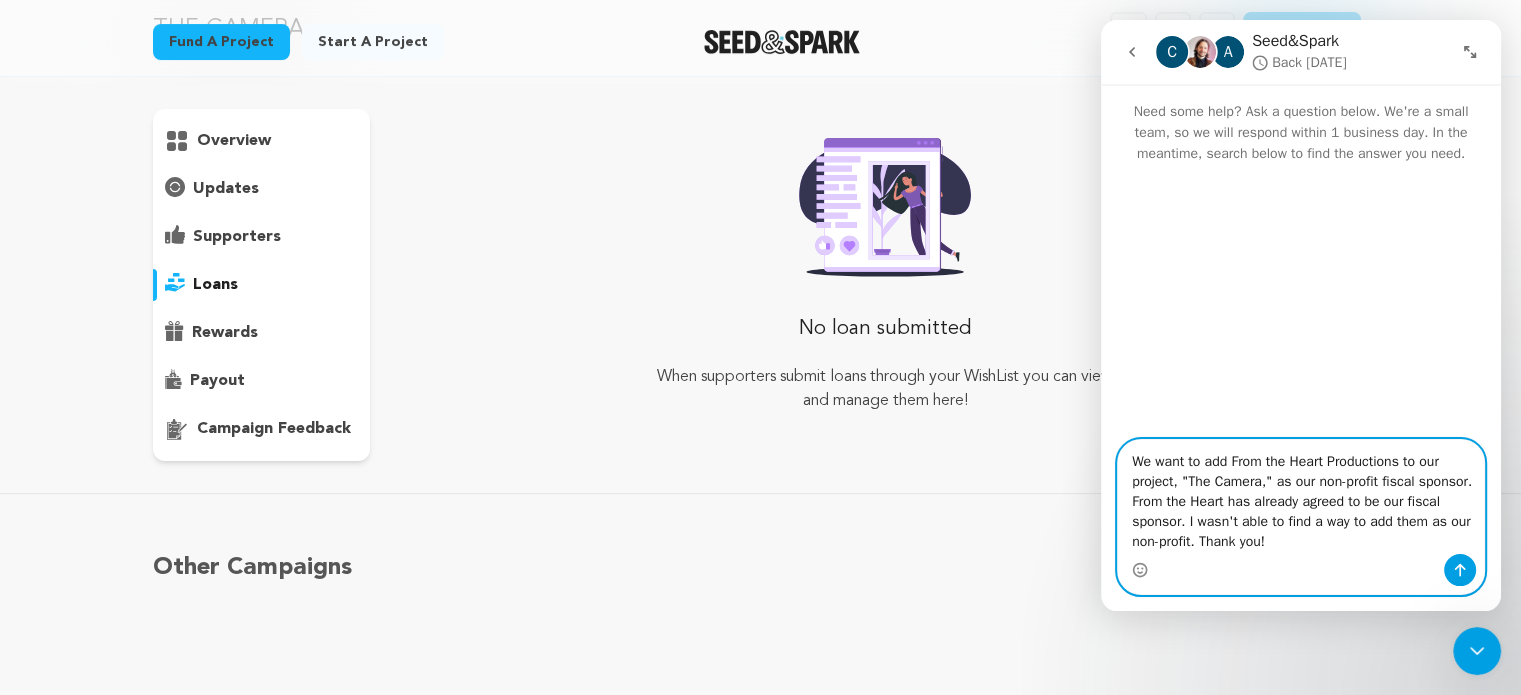 type 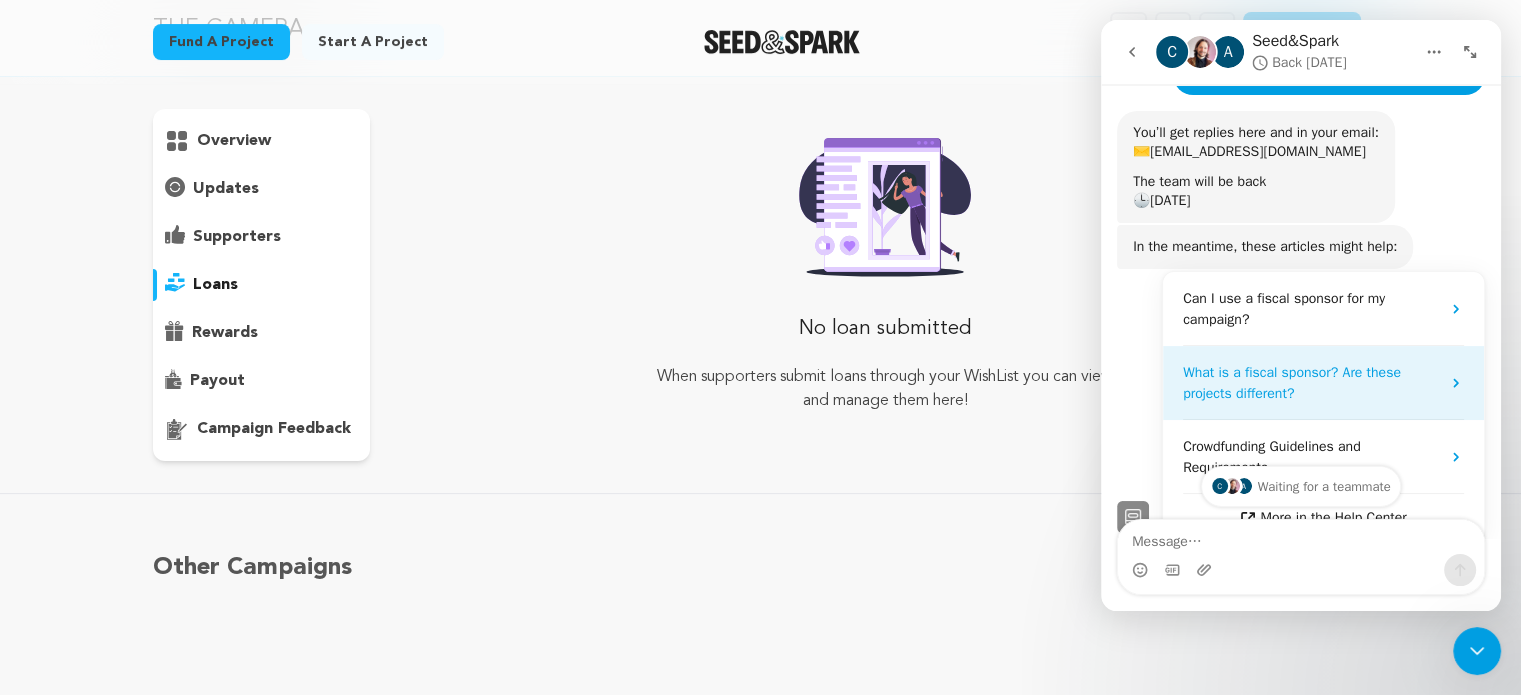 scroll, scrollTop: 335, scrollLeft: 0, axis: vertical 